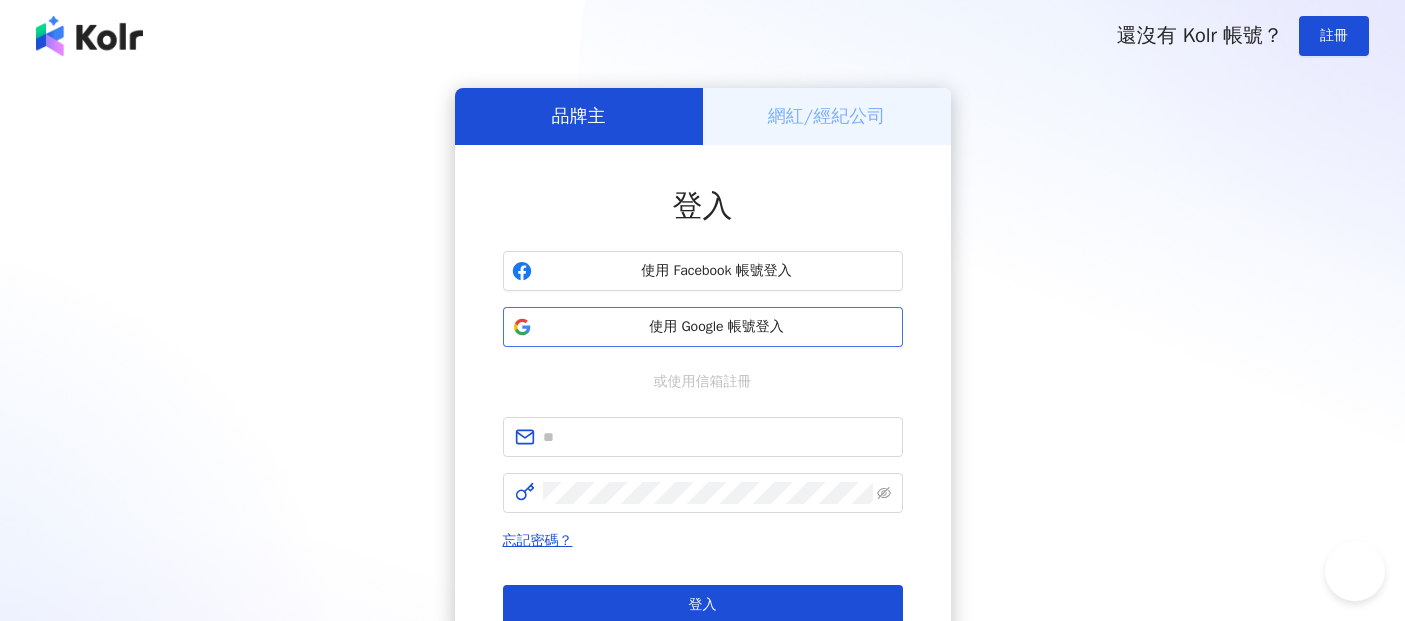 scroll, scrollTop: 0, scrollLeft: 0, axis: both 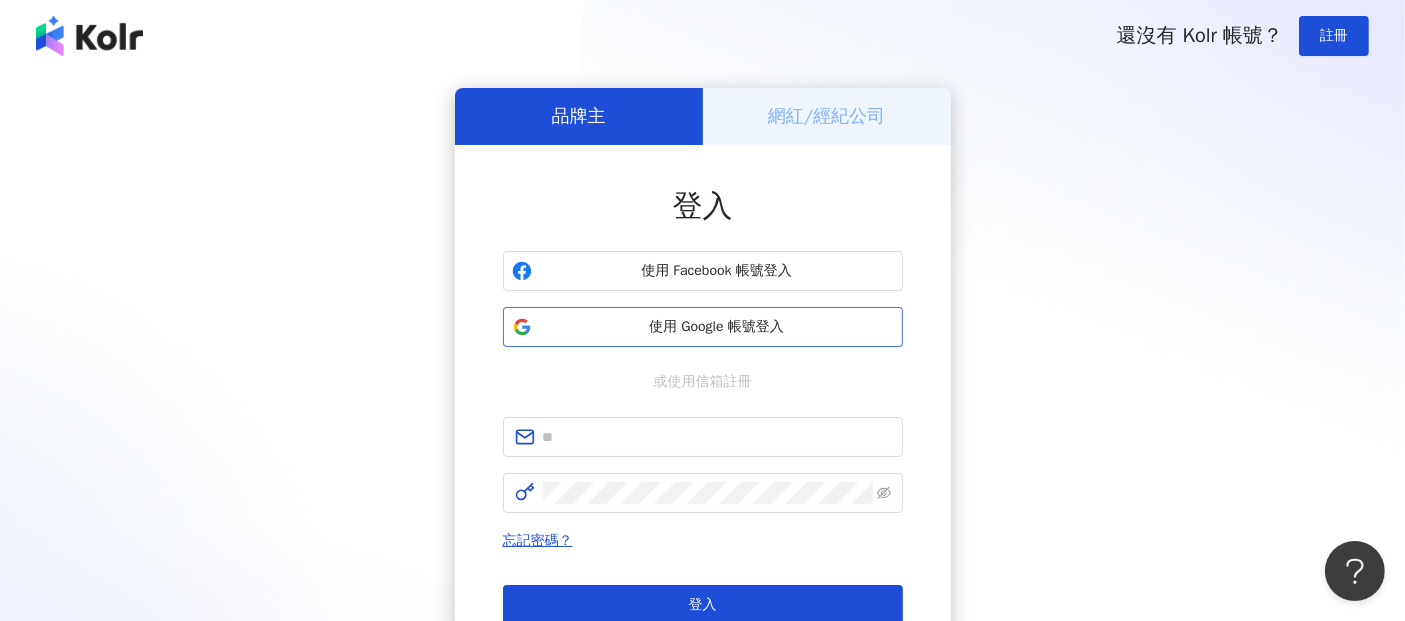 click on "使用 Google 帳號登入" at bounding box center [717, 327] 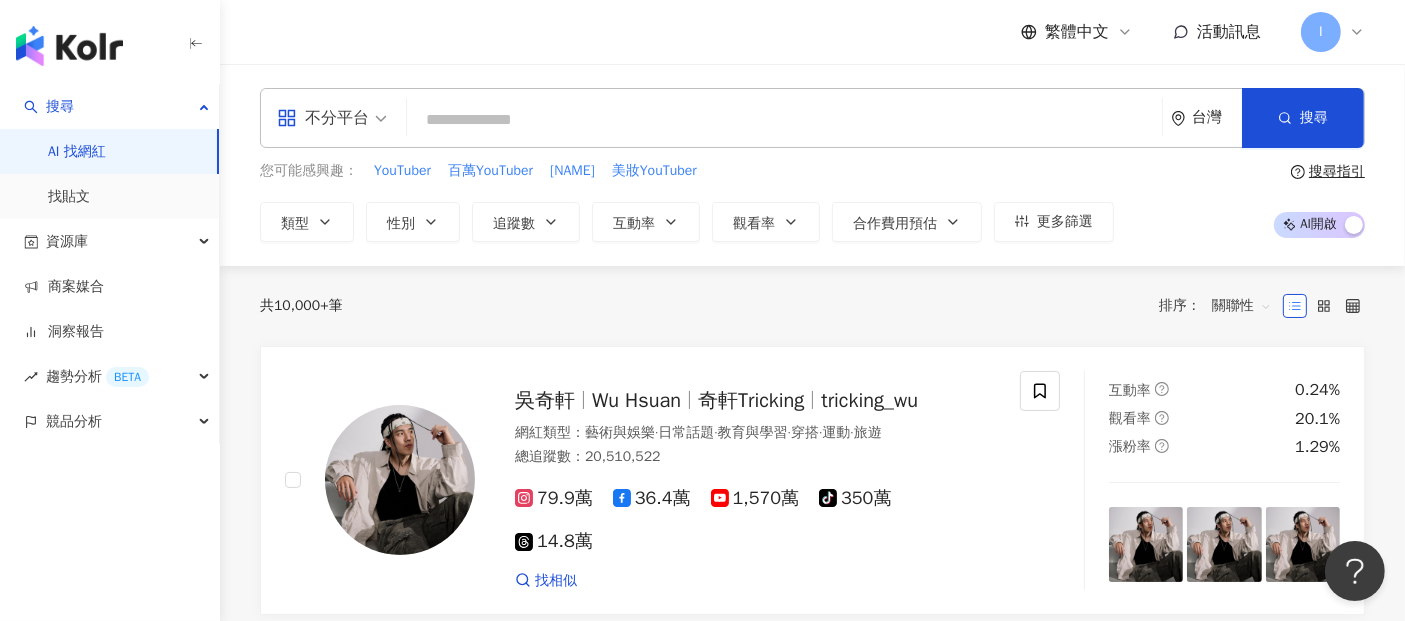 click on "共  10,000+  筆 排序： 關聯性" at bounding box center (812, 306) 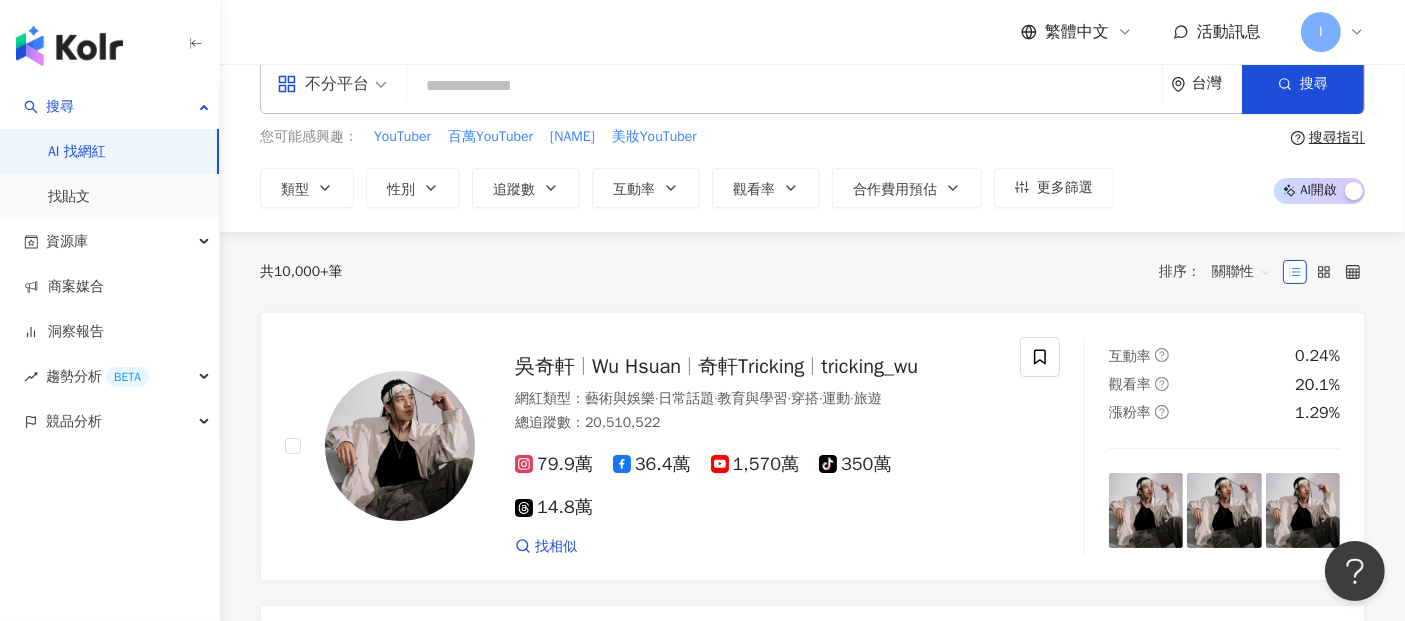scroll, scrollTop: 0, scrollLeft: 0, axis: both 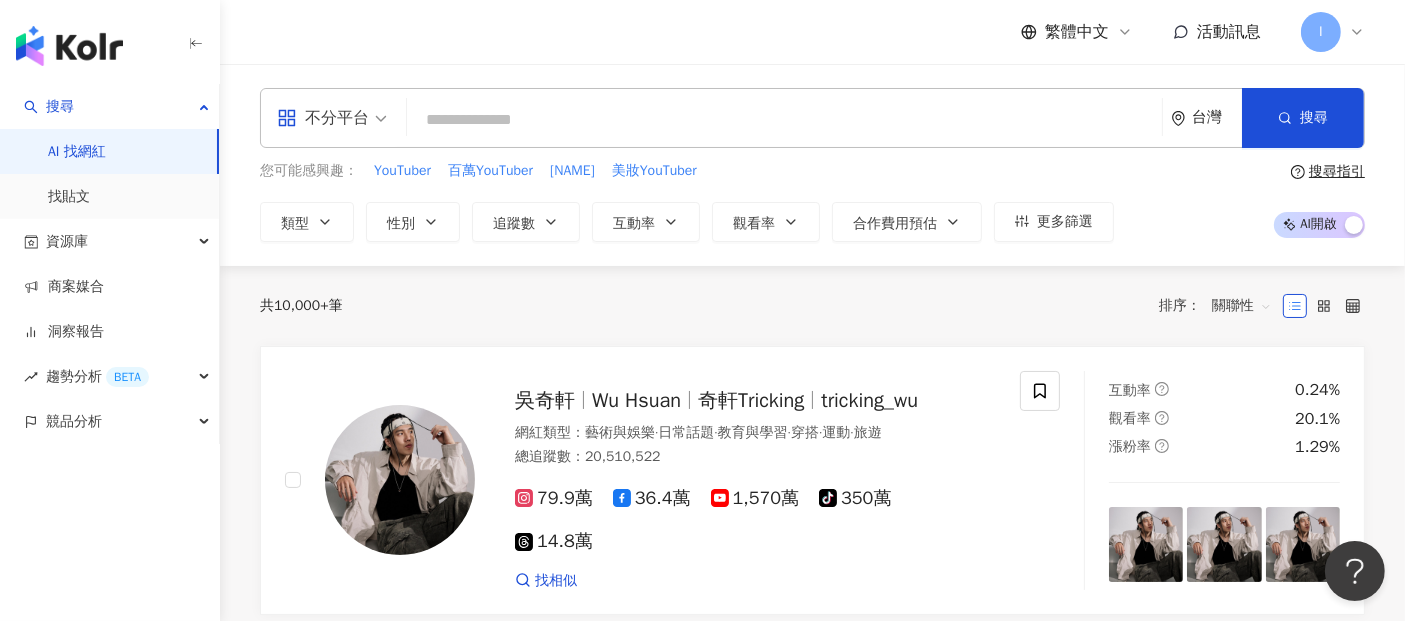 click at bounding box center (784, 120) 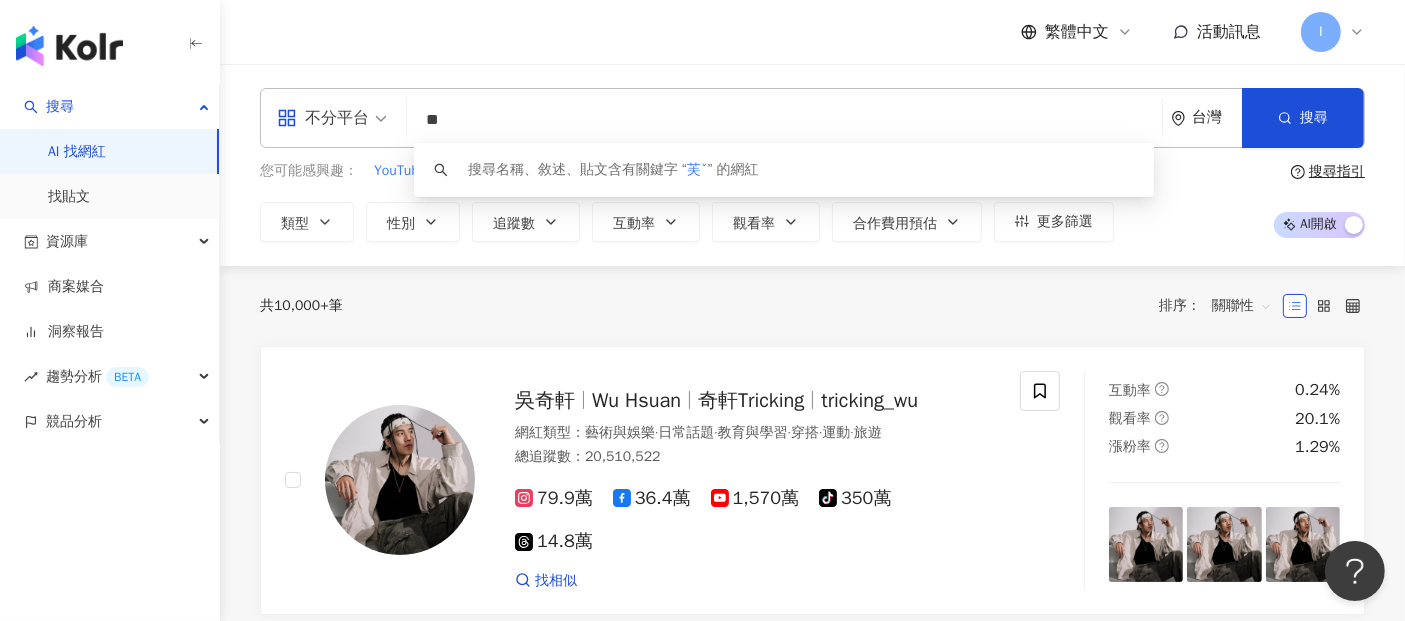type on "*" 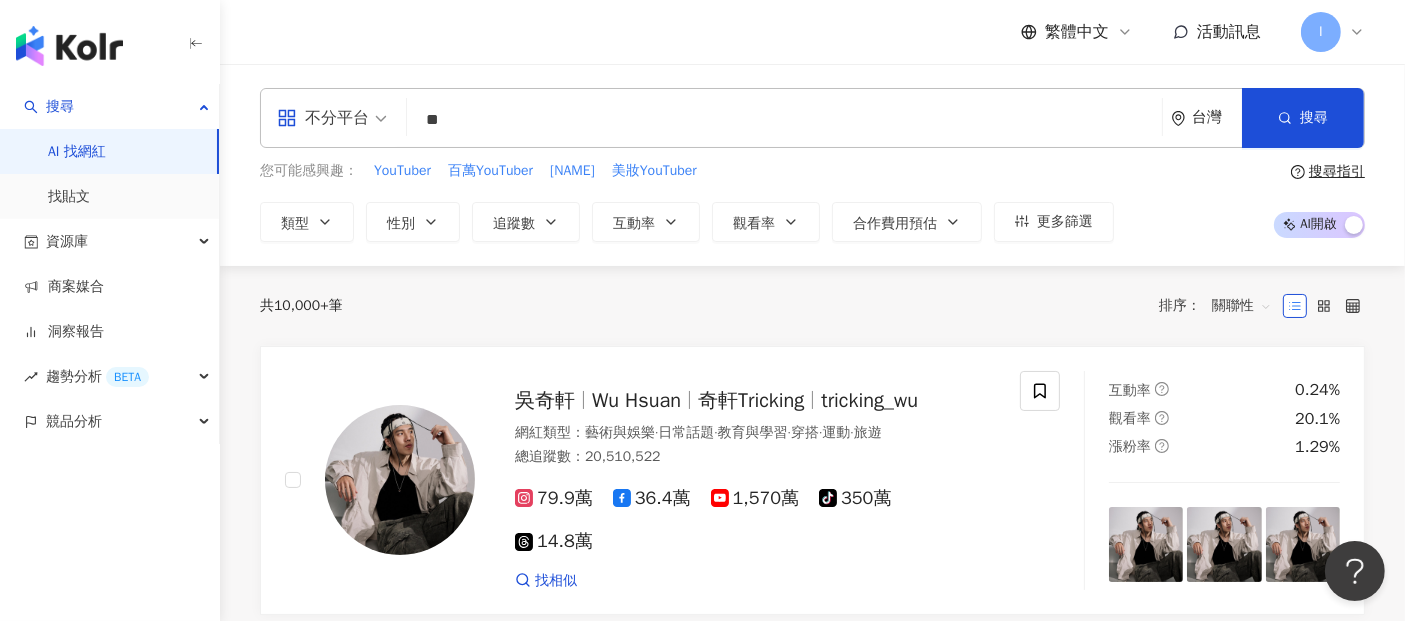 type on "**" 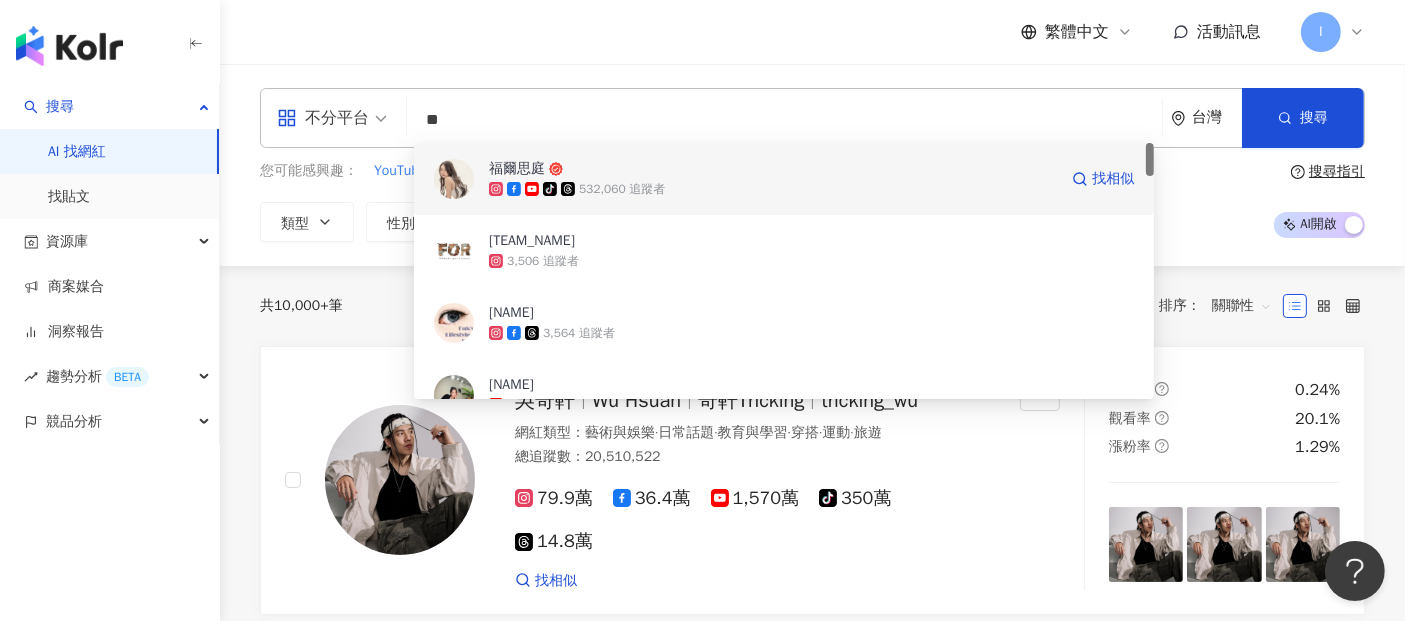 click on "福爾思庭" at bounding box center [773, 169] 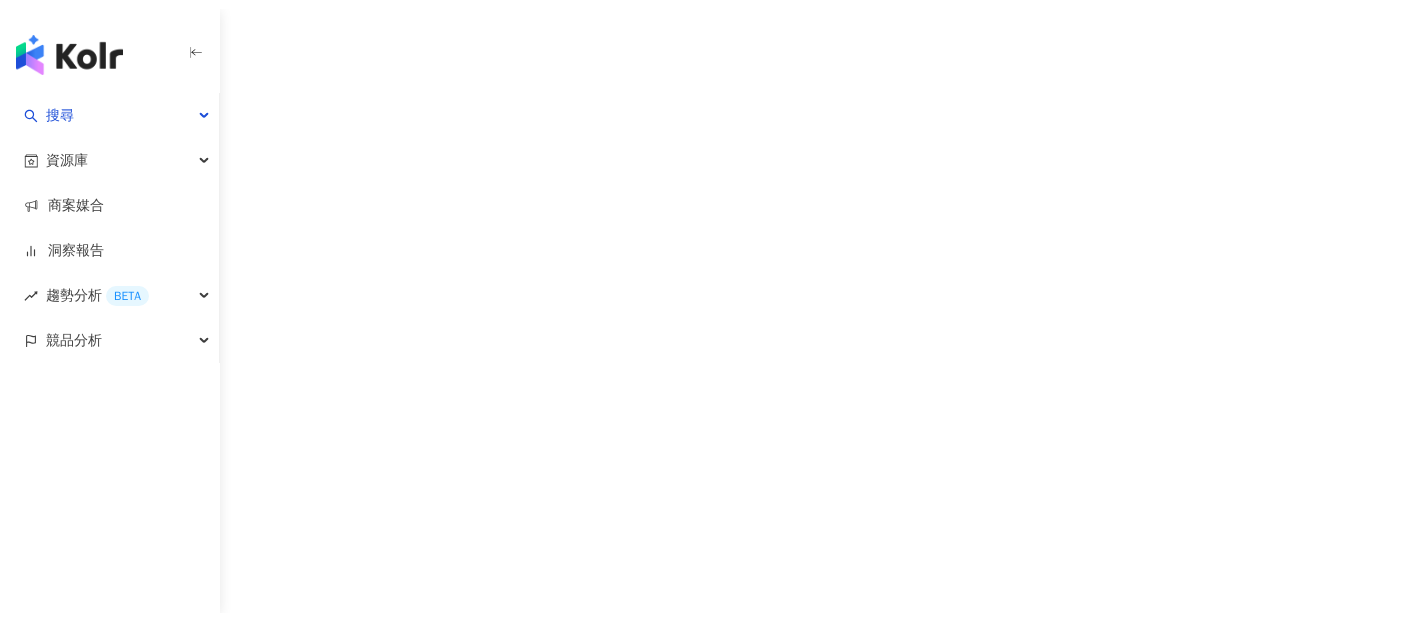 scroll, scrollTop: 0, scrollLeft: 0, axis: both 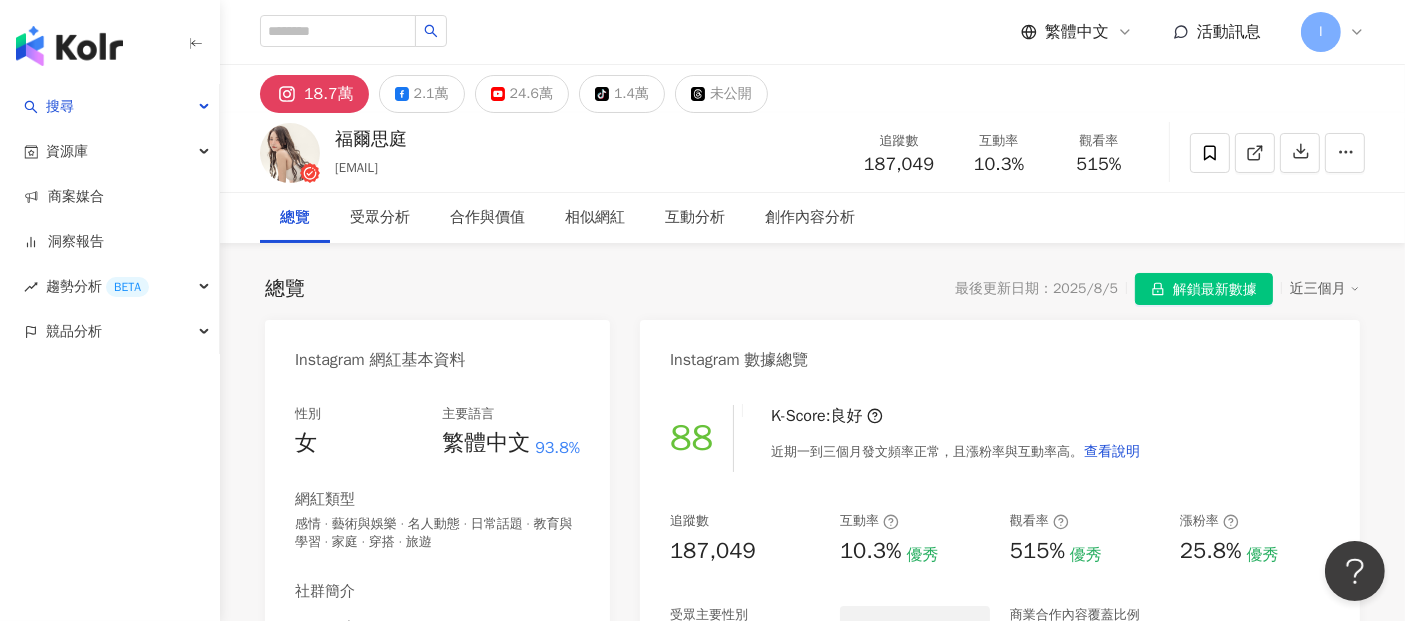click on "解鎖最新數據" at bounding box center (1204, 289) 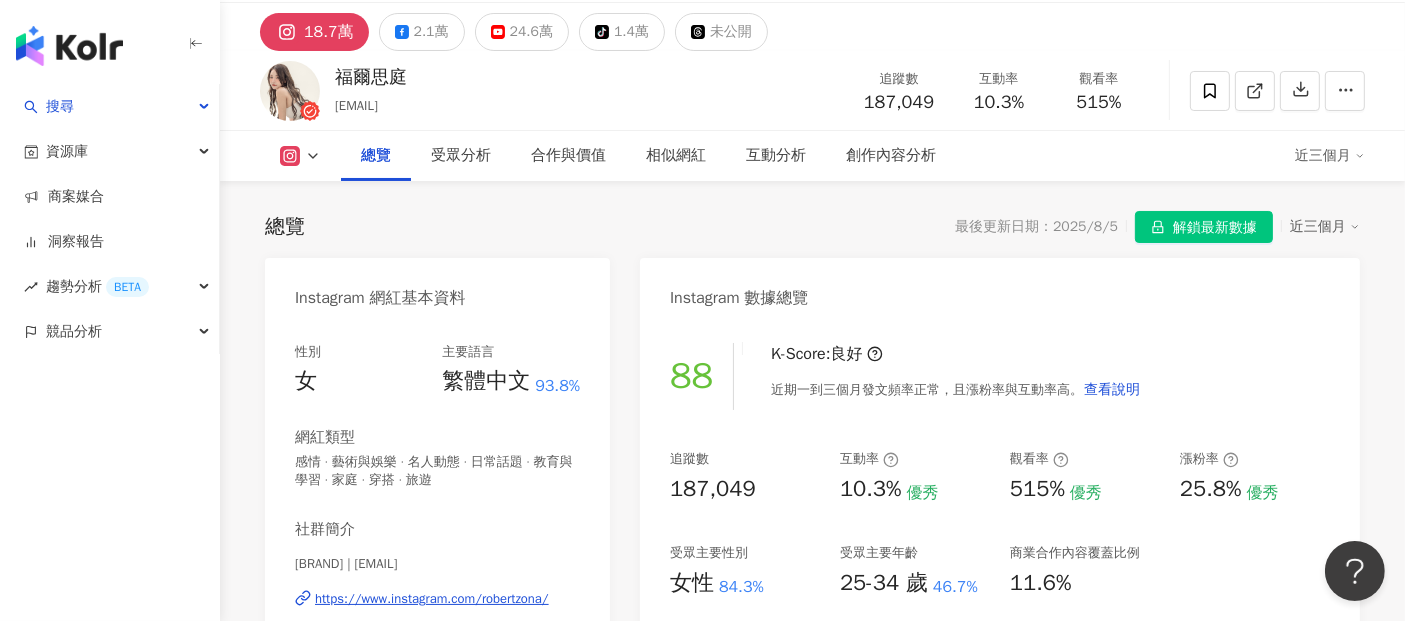 scroll, scrollTop: 111, scrollLeft: 0, axis: vertical 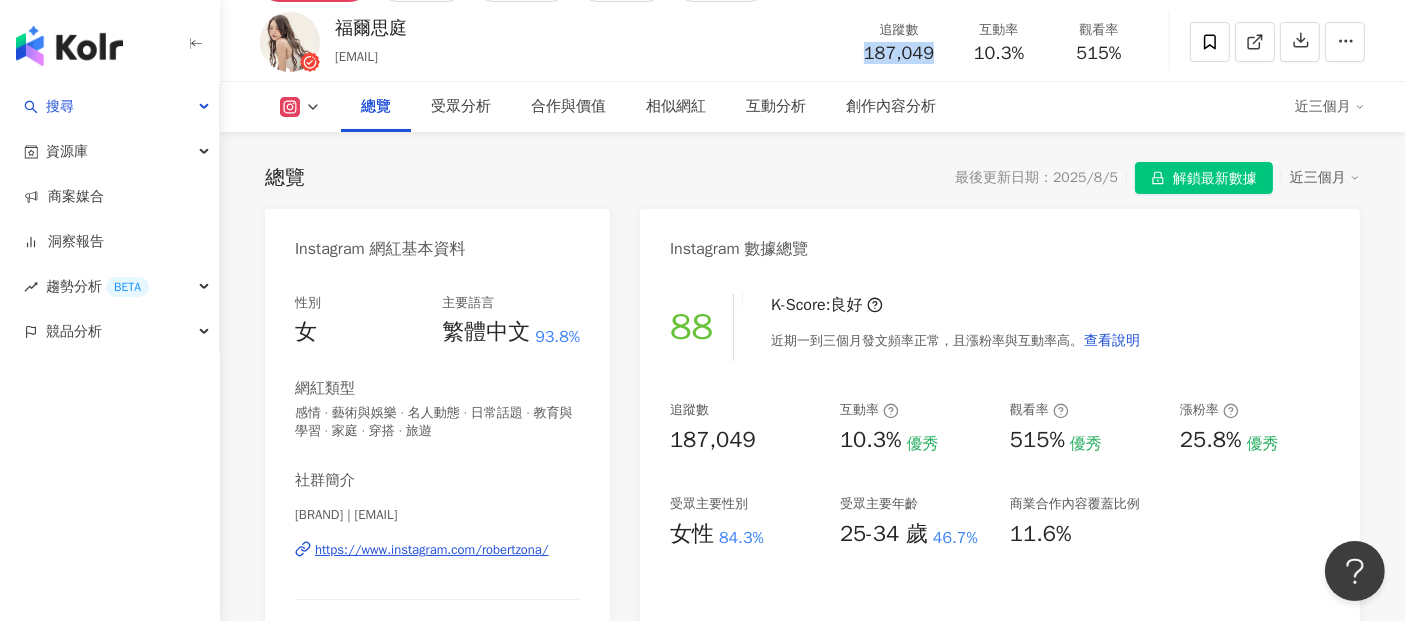 drag, startPoint x: 867, startPoint y: 47, endPoint x: 934, endPoint y: 49, distance: 67.02985 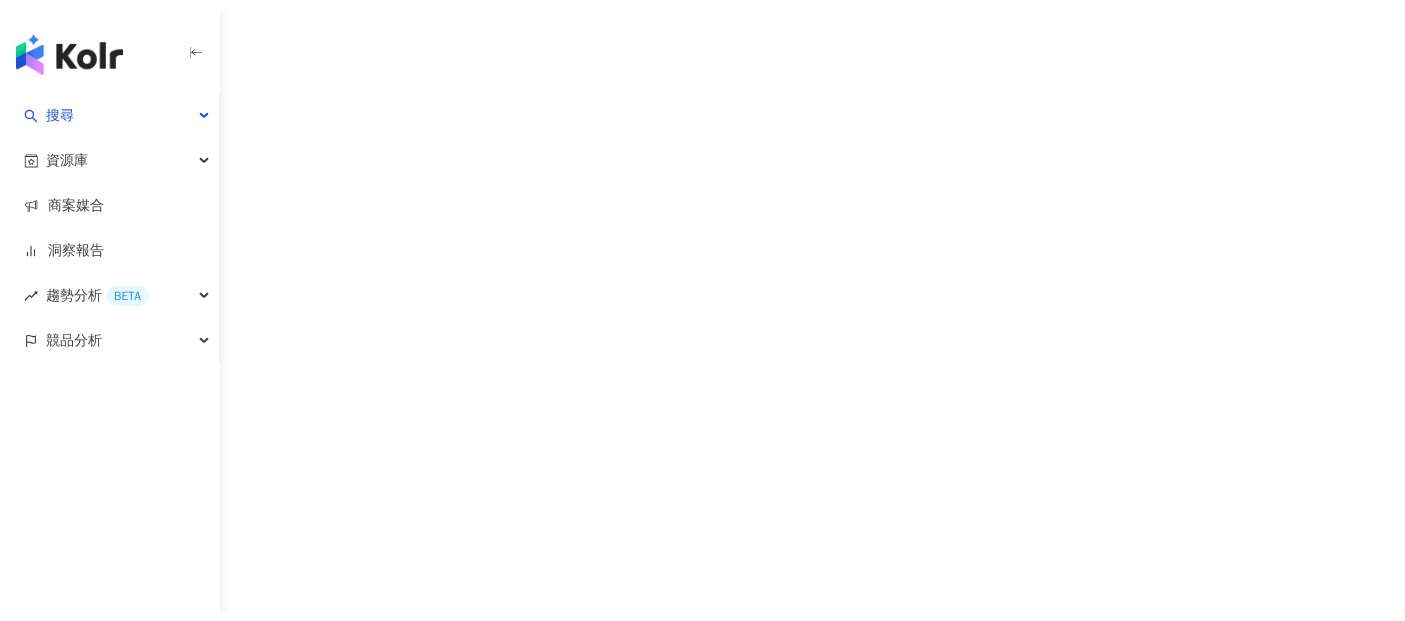 scroll, scrollTop: 0, scrollLeft: 0, axis: both 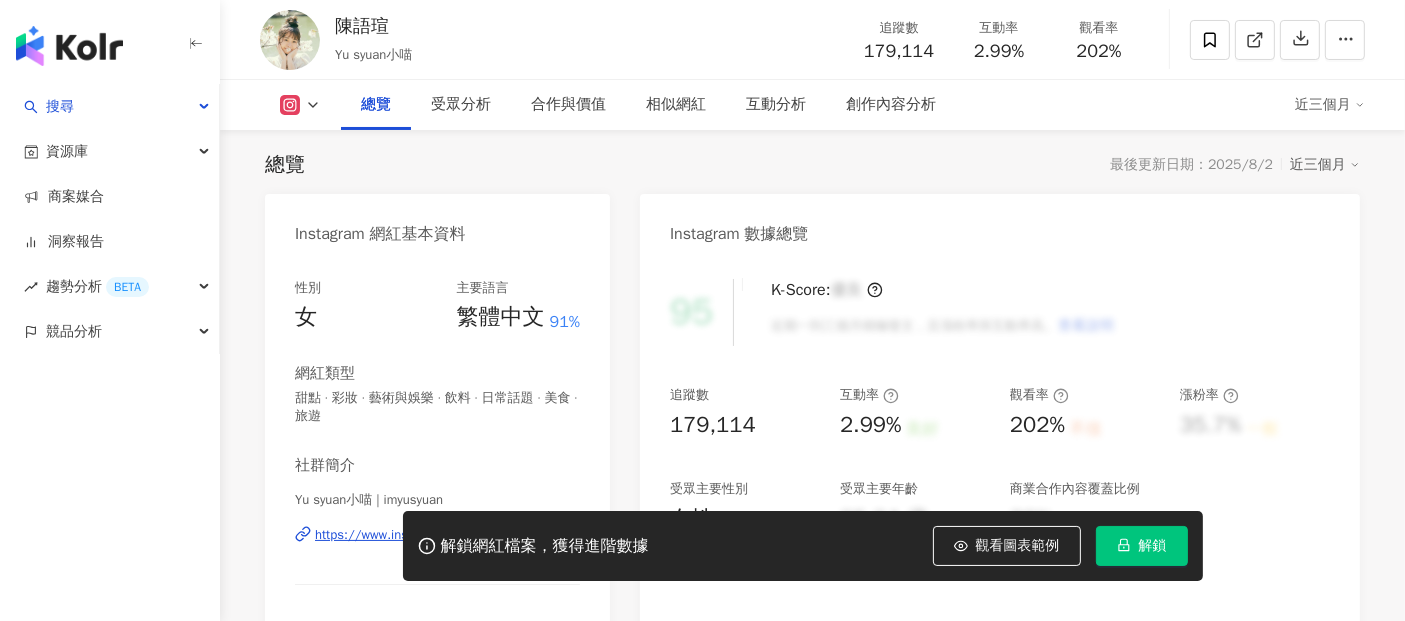 click on "解鎖" at bounding box center [1153, 546] 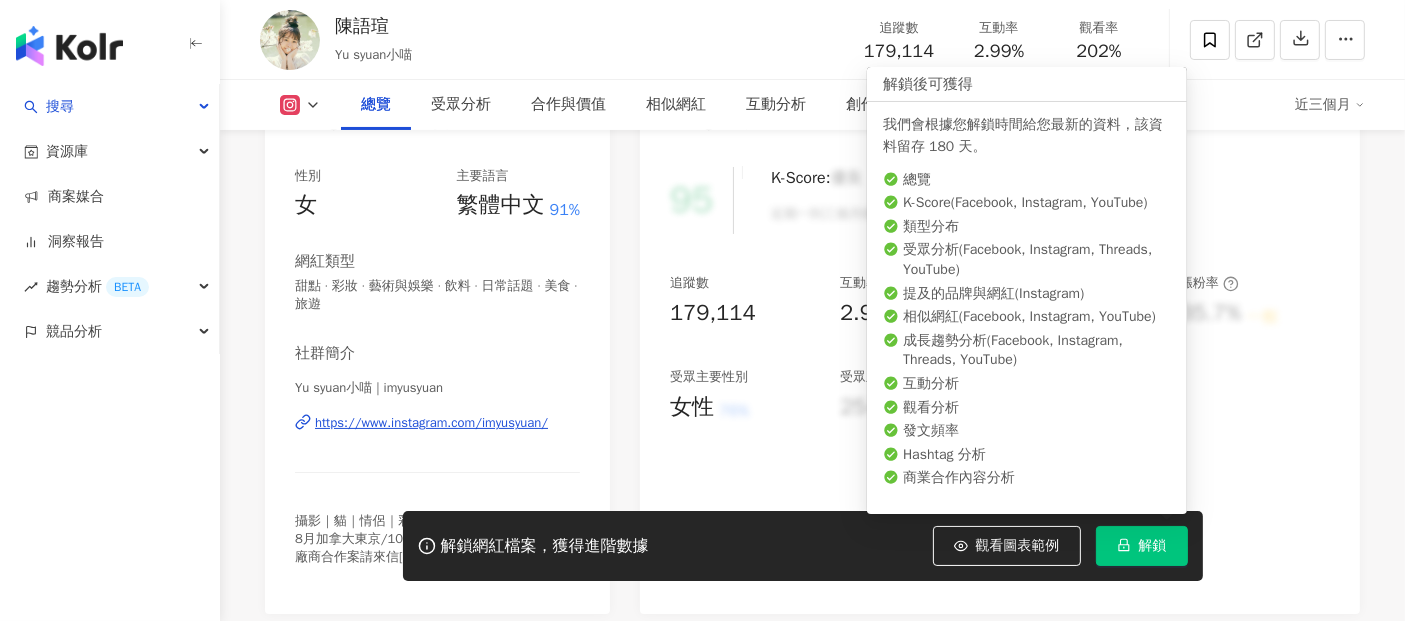 click on "解鎖" at bounding box center [1153, 546] 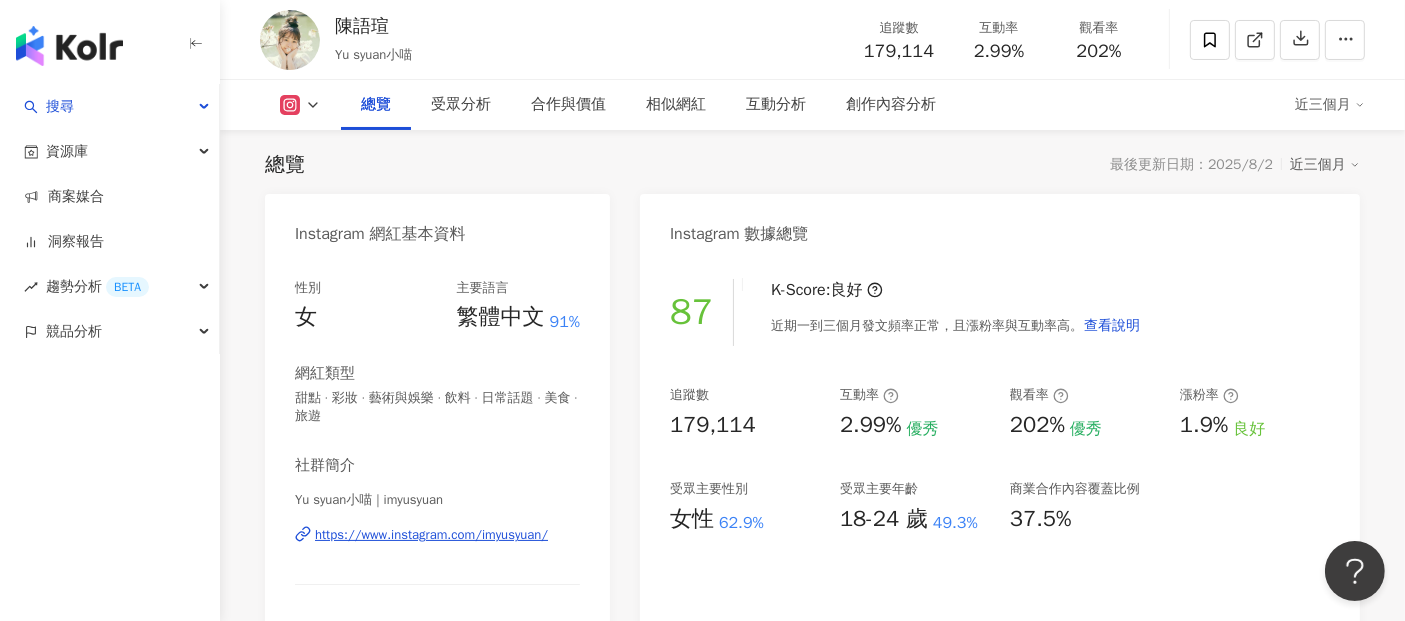 scroll, scrollTop: 0, scrollLeft: 0, axis: both 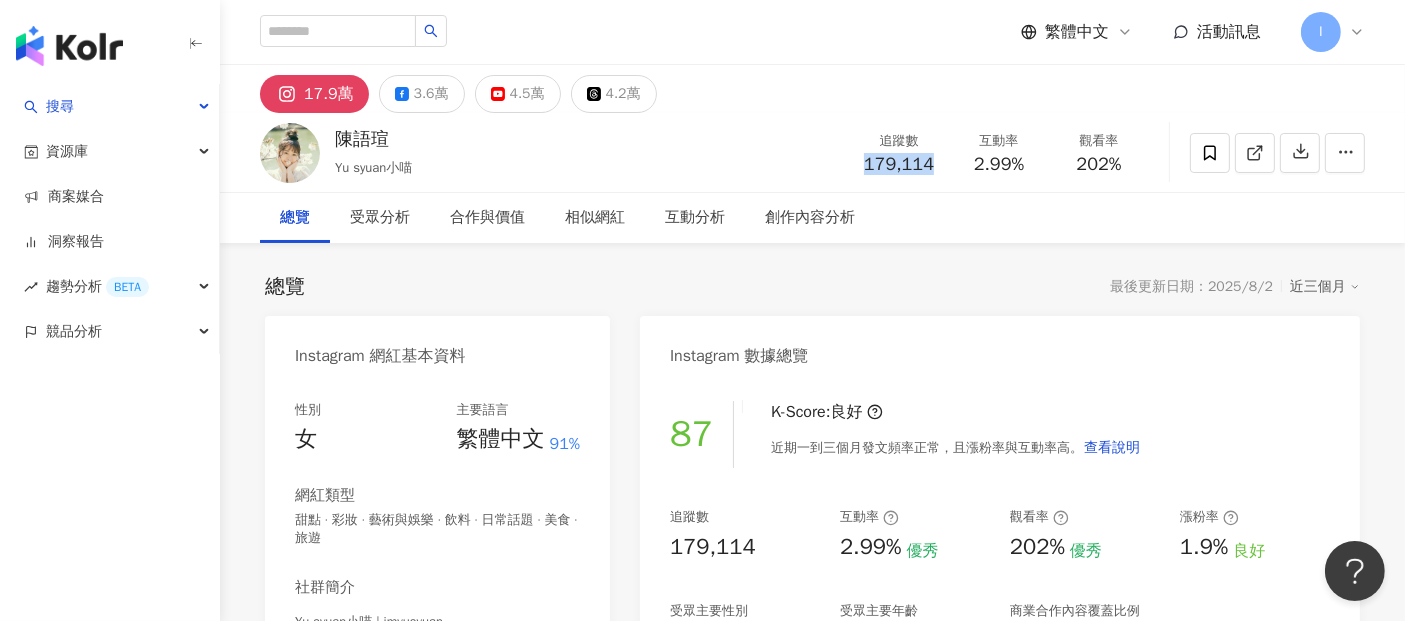 drag, startPoint x: 866, startPoint y: 161, endPoint x: 936, endPoint y: 159, distance: 70.028564 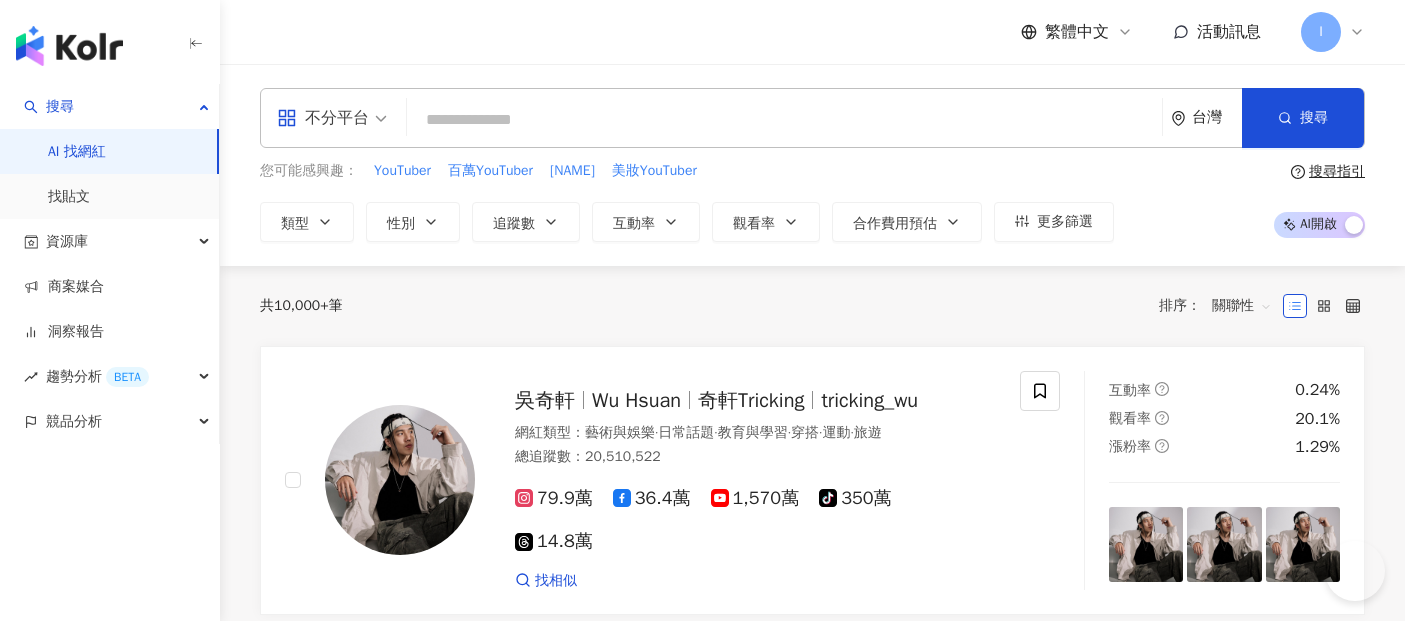 scroll, scrollTop: 0, scrollLeft: 0, axis: both 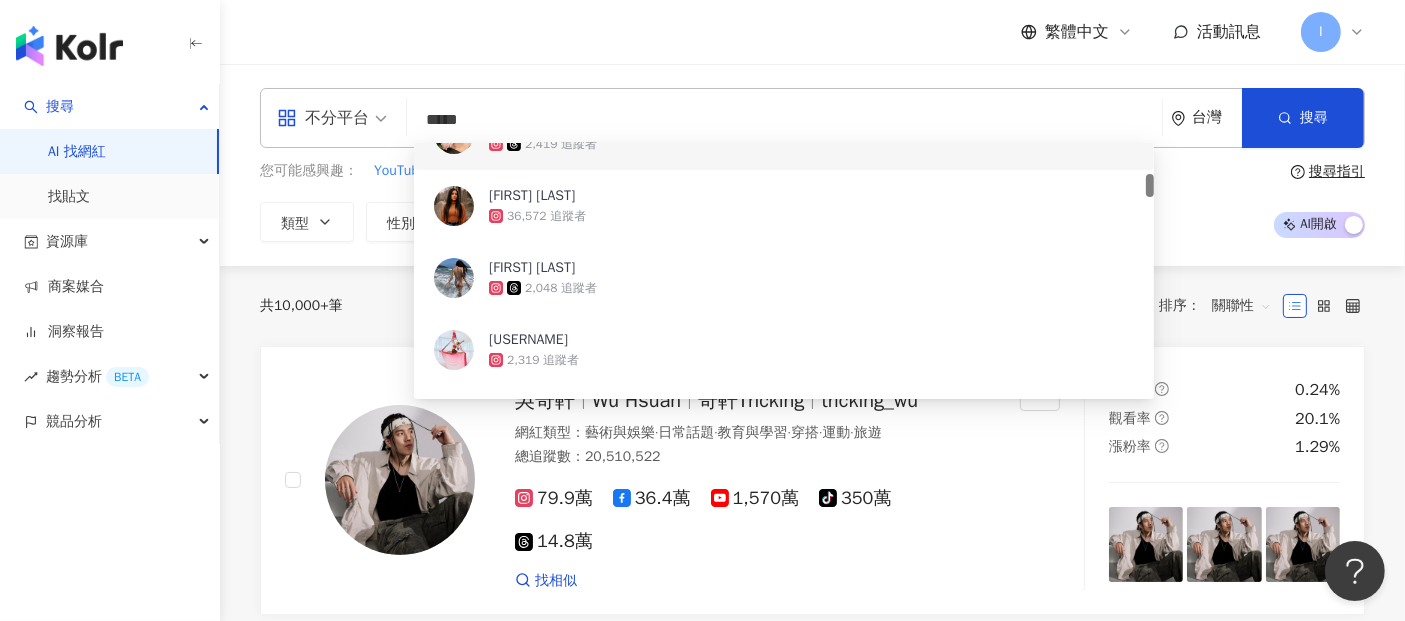 drag, startPoint x: 505, startPoint y: 112, endPoint x: 377, endPoint y: 102, distance: 128.39003 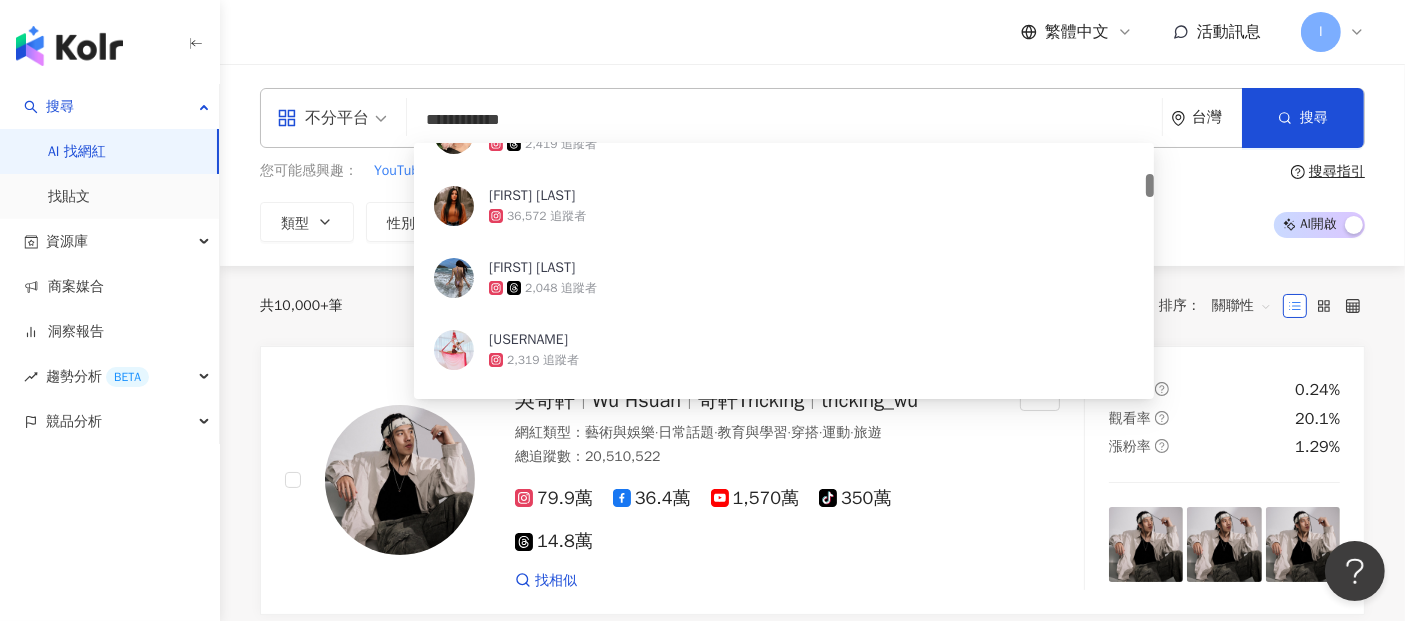 scroll, scrollTop: 0, scrollLeft: 0, axis: both 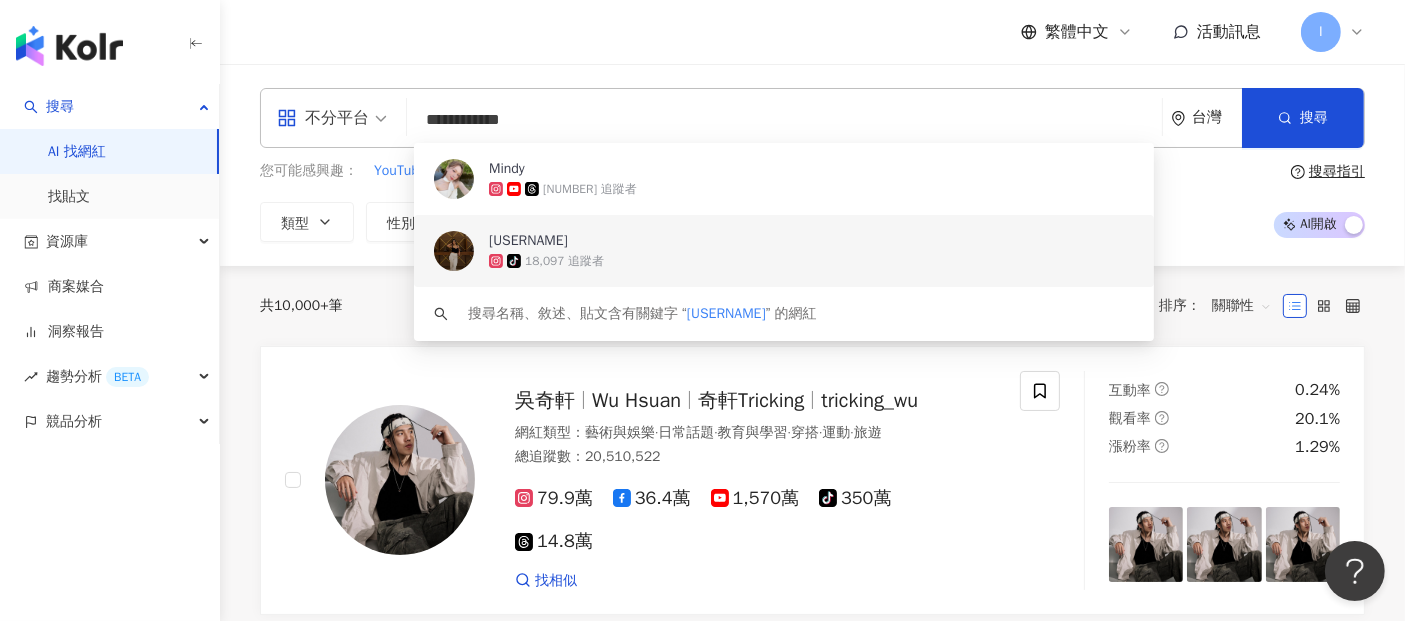 click on "heyitsmindyyy" at bounding box center [528, 241] 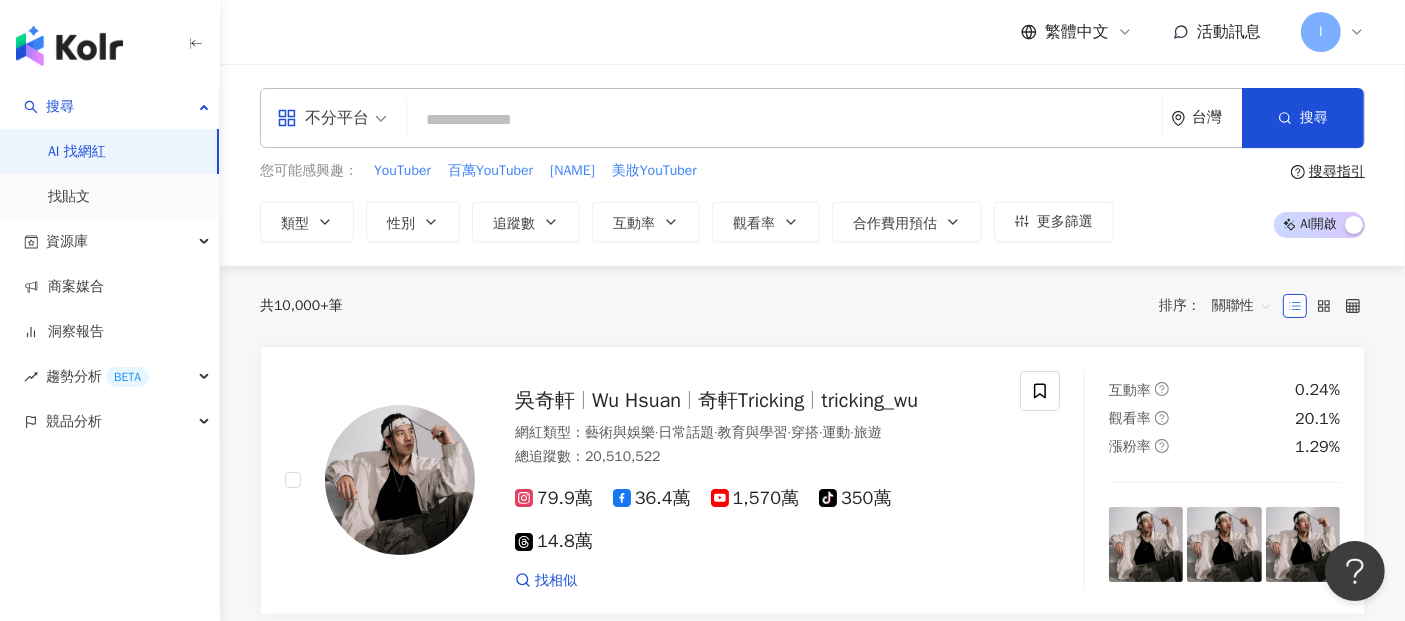 paste on "**********" 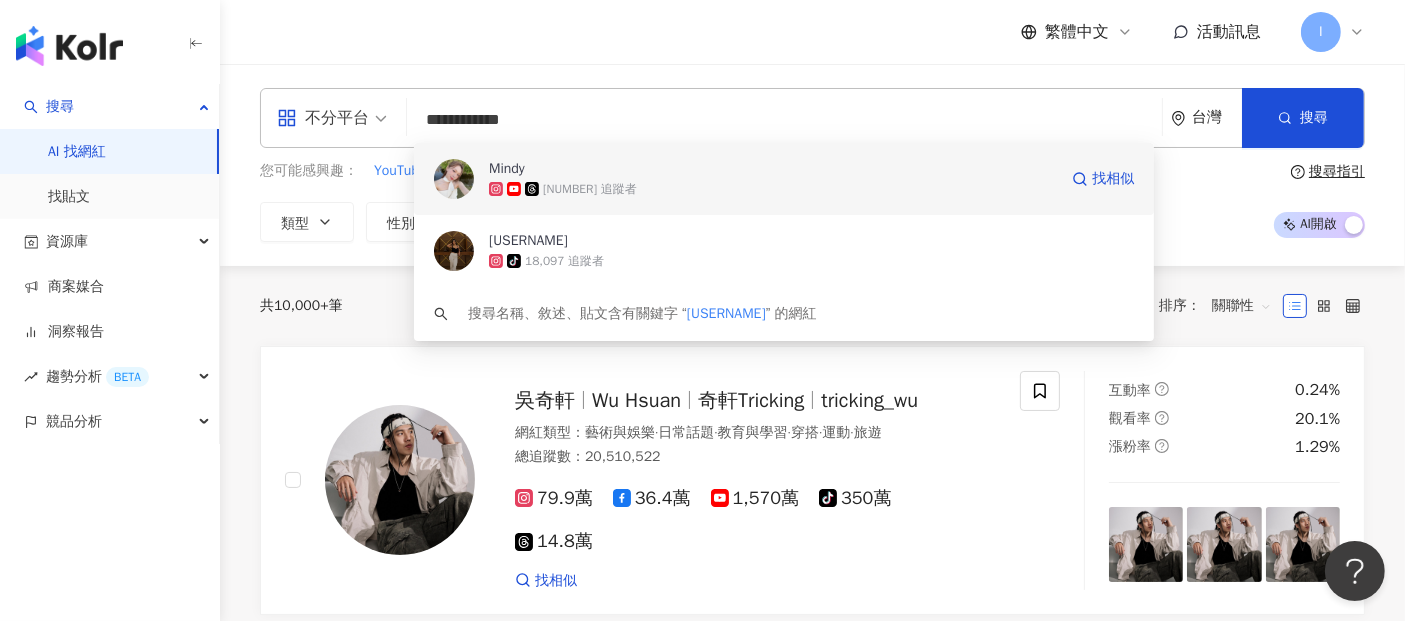 click on "509,621   追蹤者" at bounding box center [590, 189] 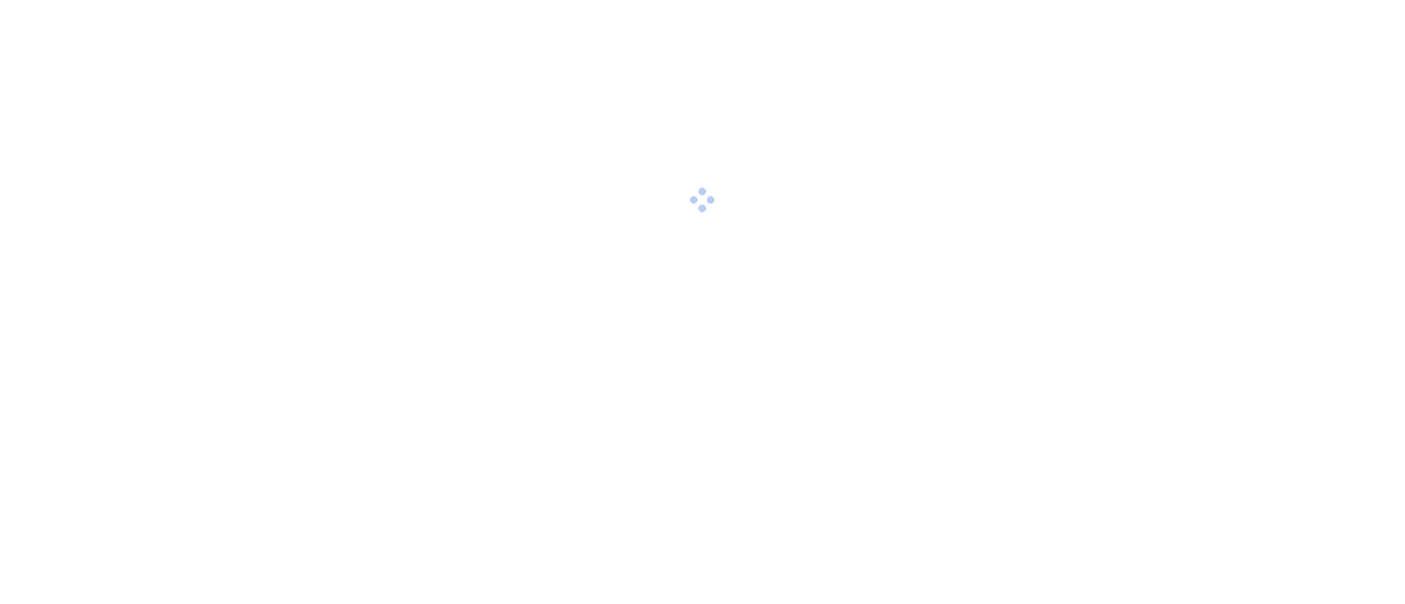 scroll, scrollTop: 0, scrollLeft: 0, axis: both 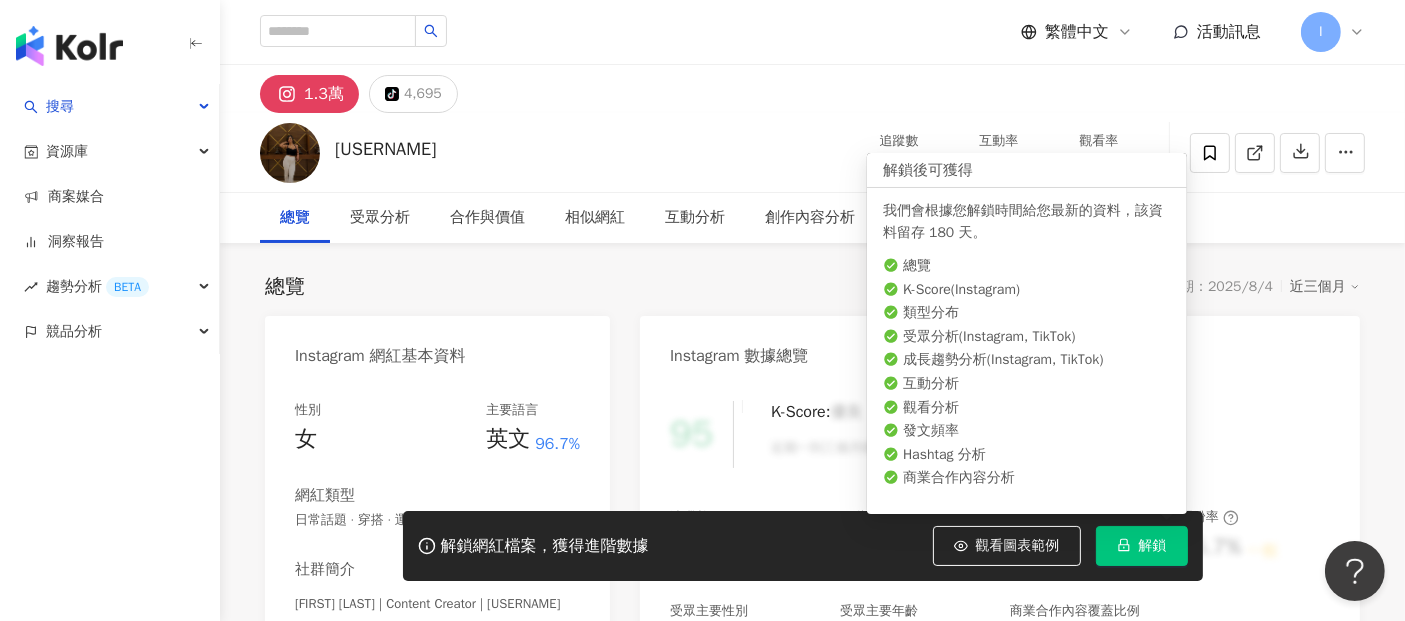 click on "解鎖" at bounding box center [1142, 546] 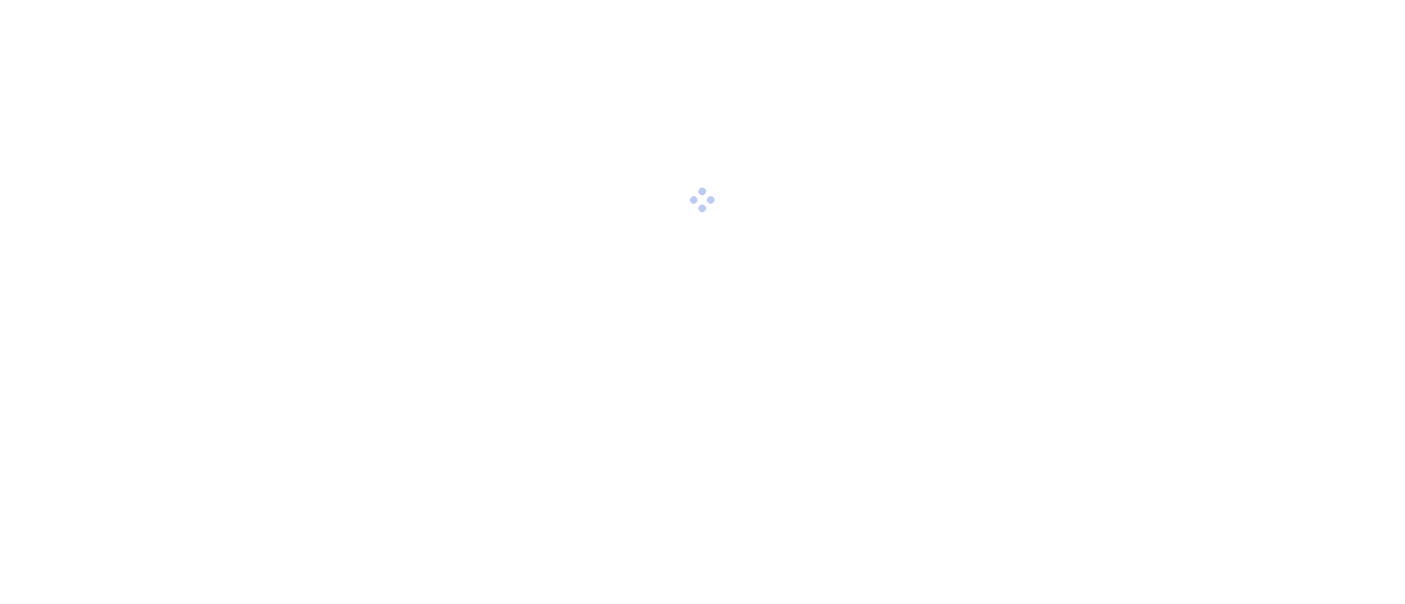 scroll, scrollTop: 0, scrollLeft: 0, axis: both 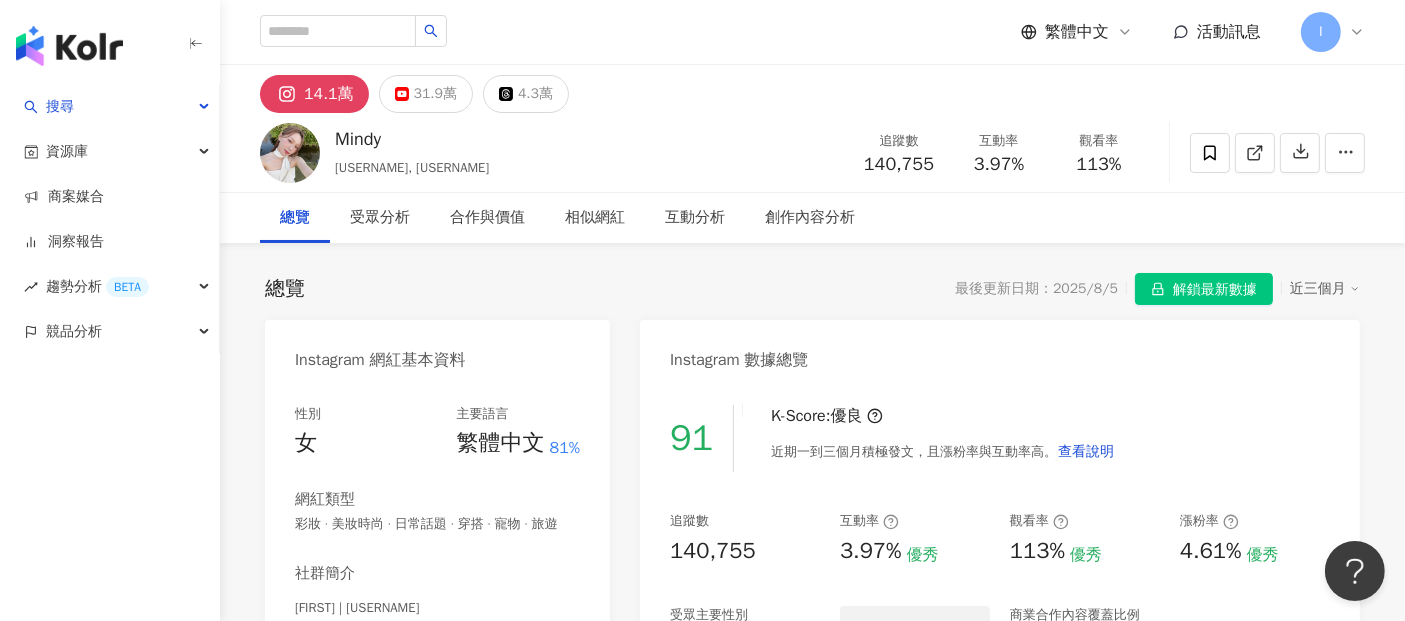 click on "解鎖最新數據" at bounding box center [1215, 290] 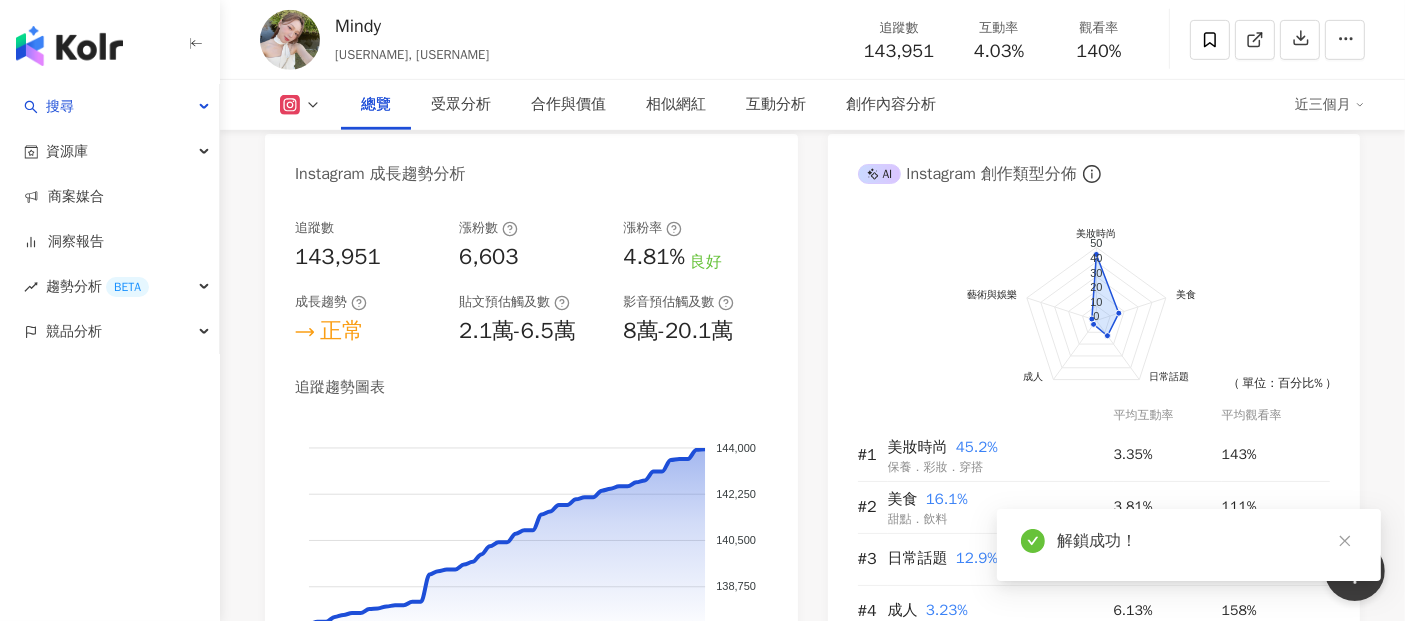 scroll, scrollTop: 95, scrollLeft: 0, axis: vertical 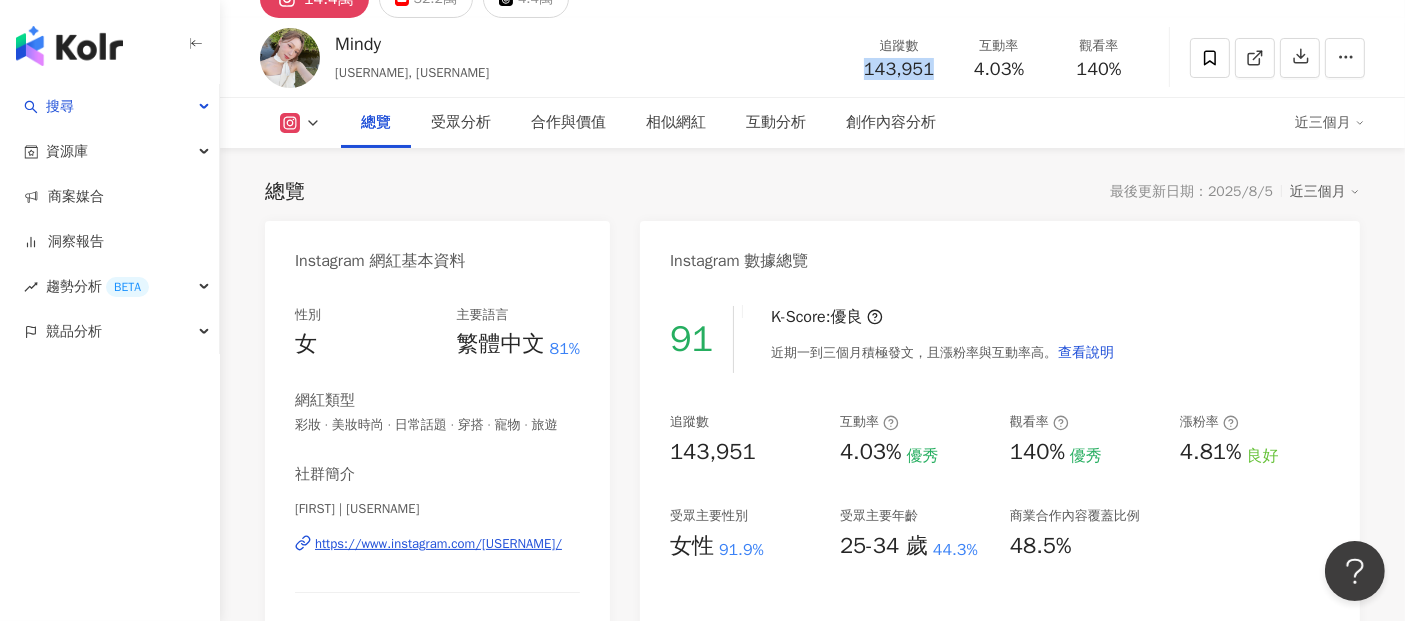 drag, startPoint x: 916, startPoint y: 69, endPoint x: 938, endPoint y: 70, distance: 22.022715 